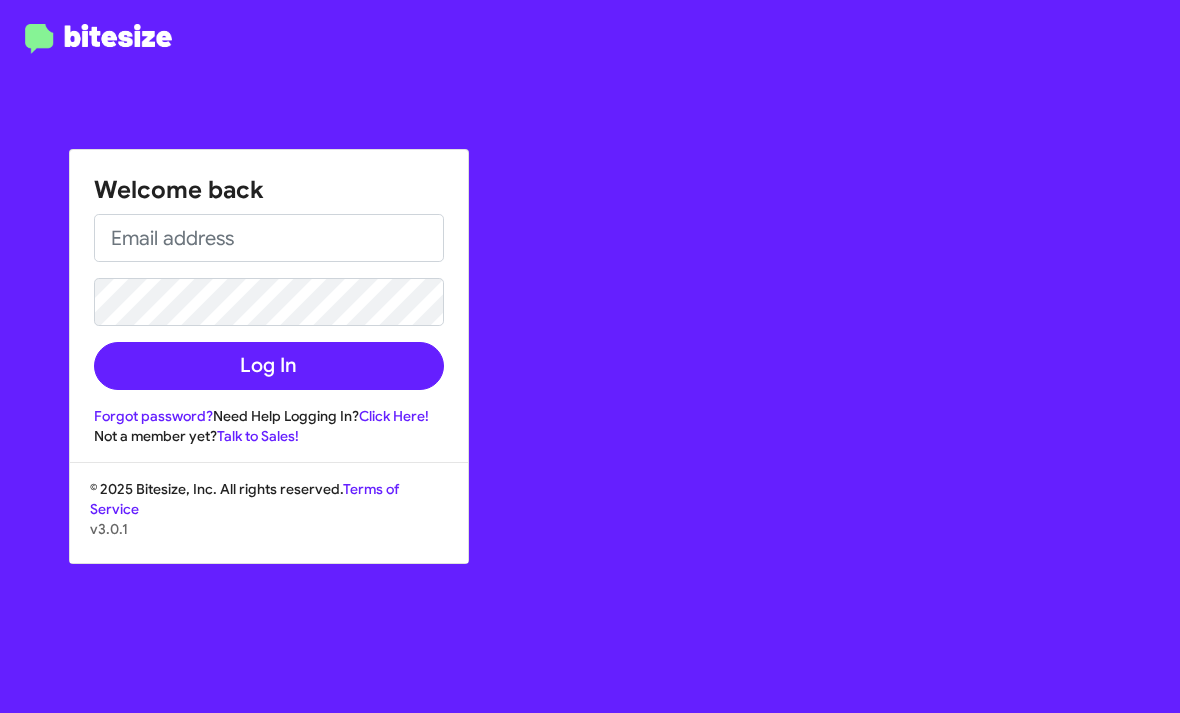 scroll, scrollTop: 0, scrollLeft: 0, axis: both 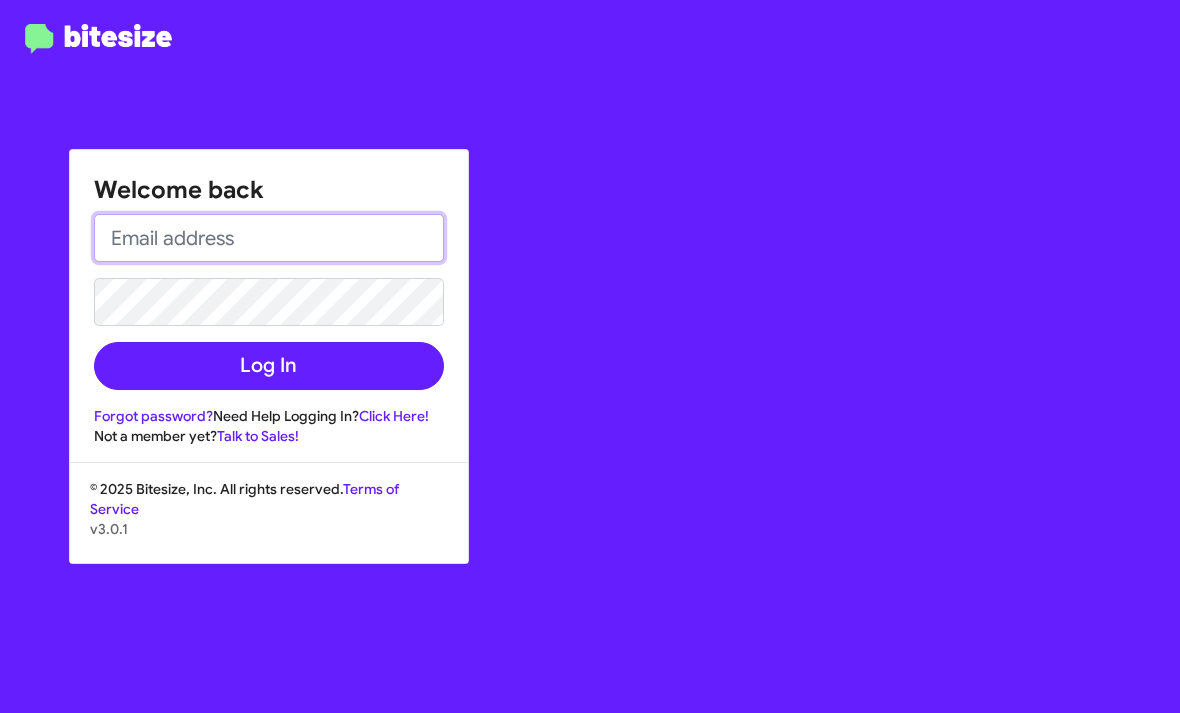 click at bounding box center [269, 238] 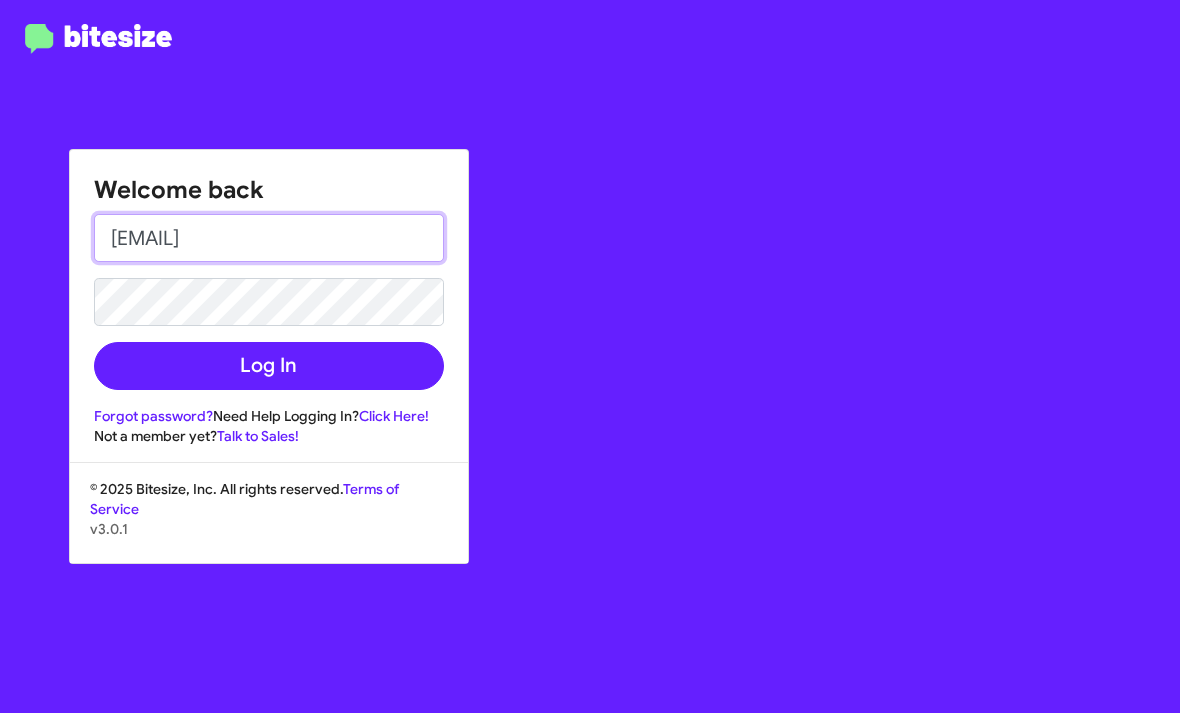 click on "[EMAIL]" at bounding box center [269, 238] 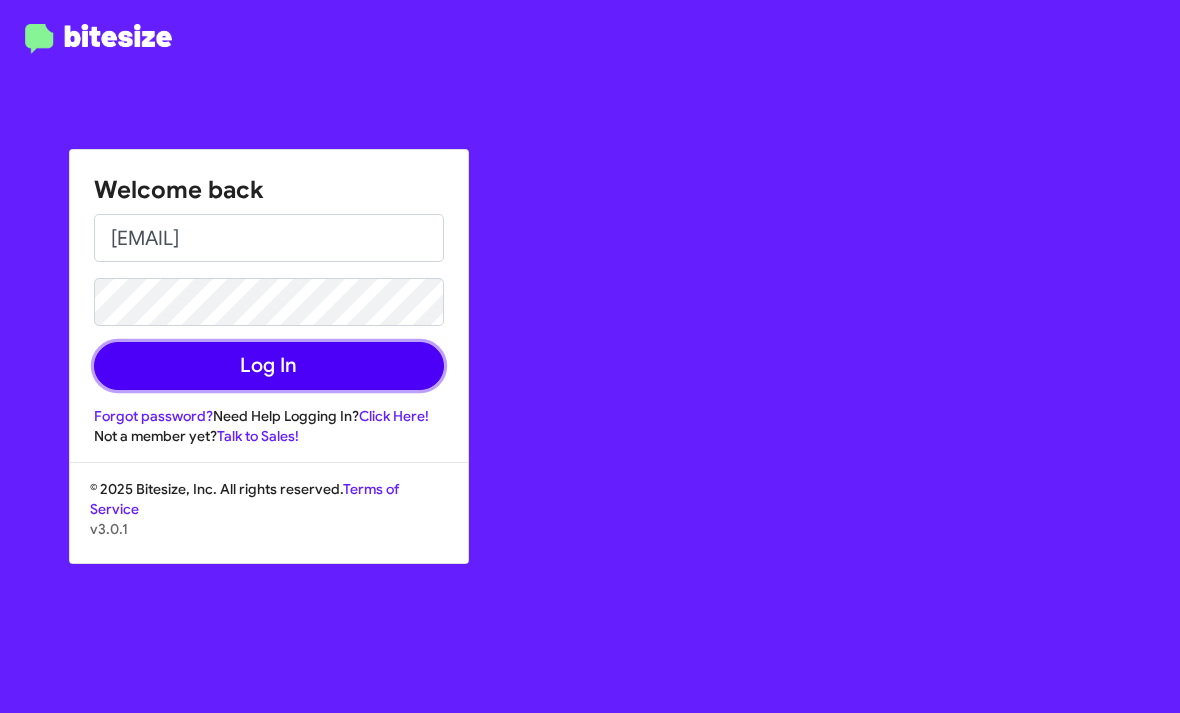 click on "Log In" 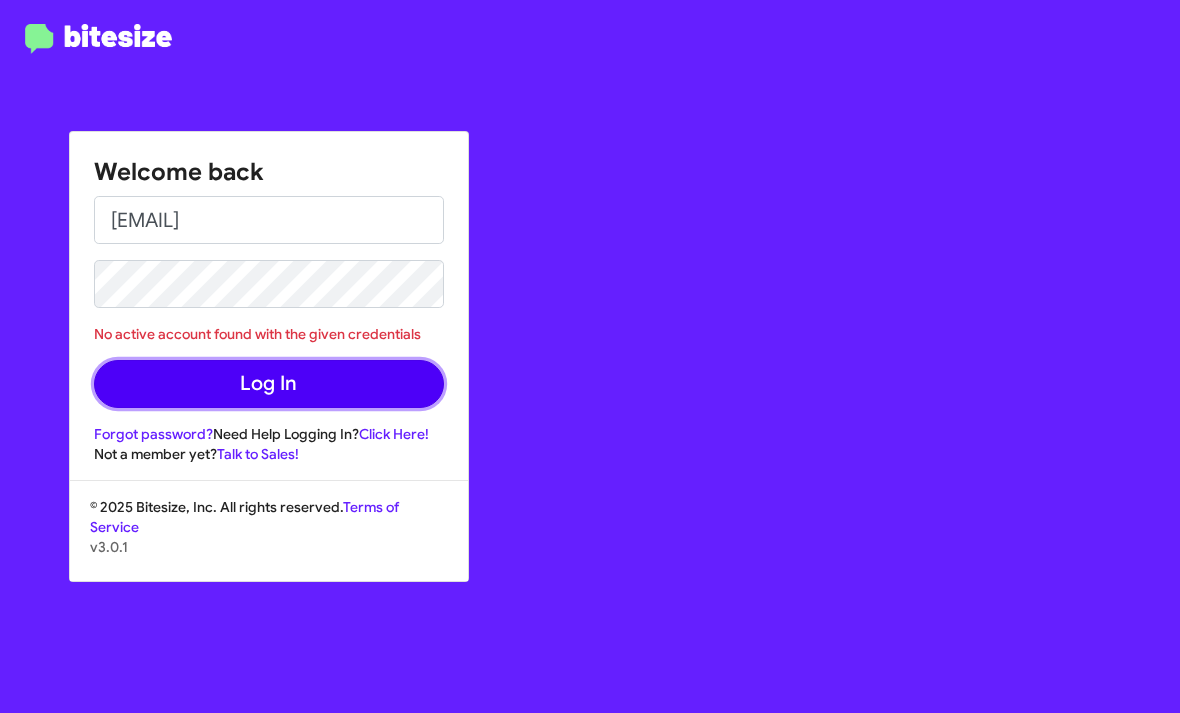 click on "Log In" 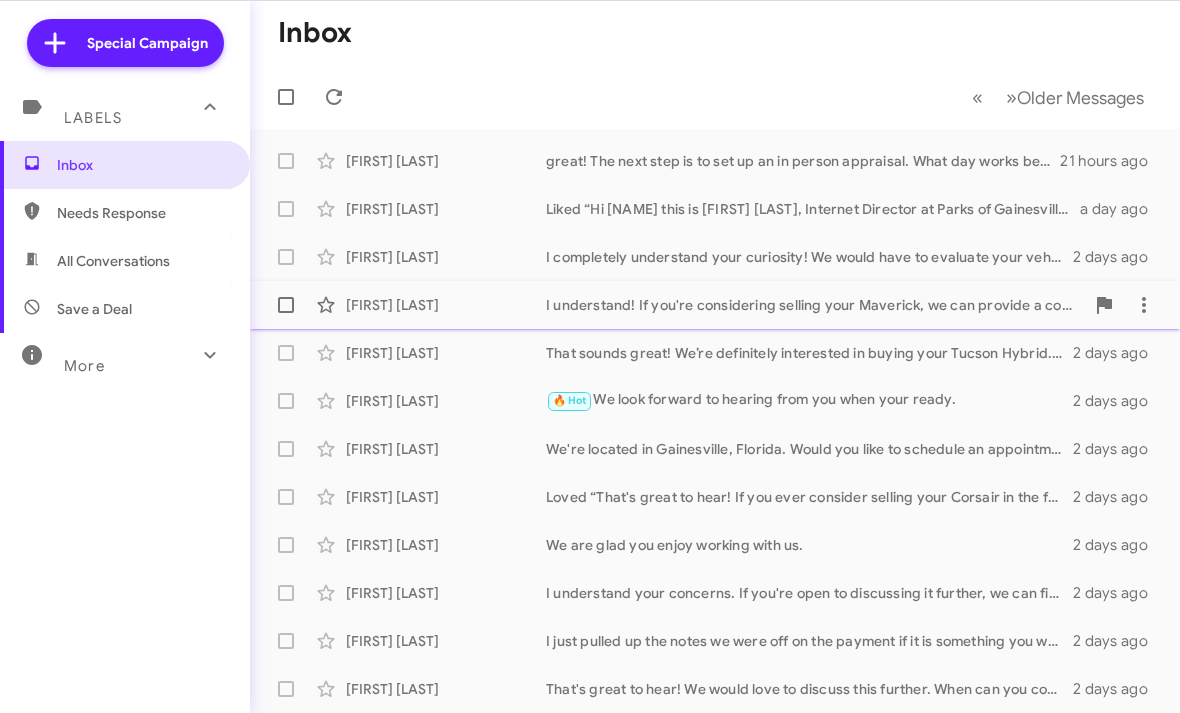 scroll, scrollTop: 0, scrollLeft: 0, axis: both 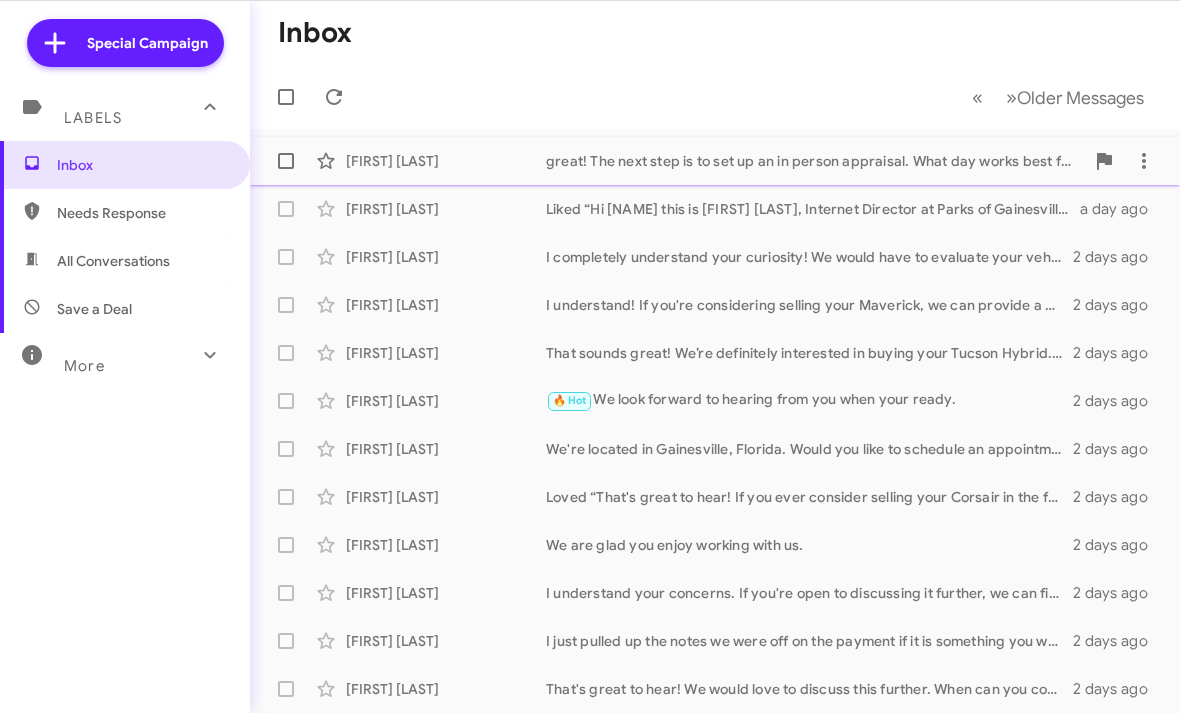 click on "great! The next step is to set up an in person appraisal. What day works best for you to bring it by?" 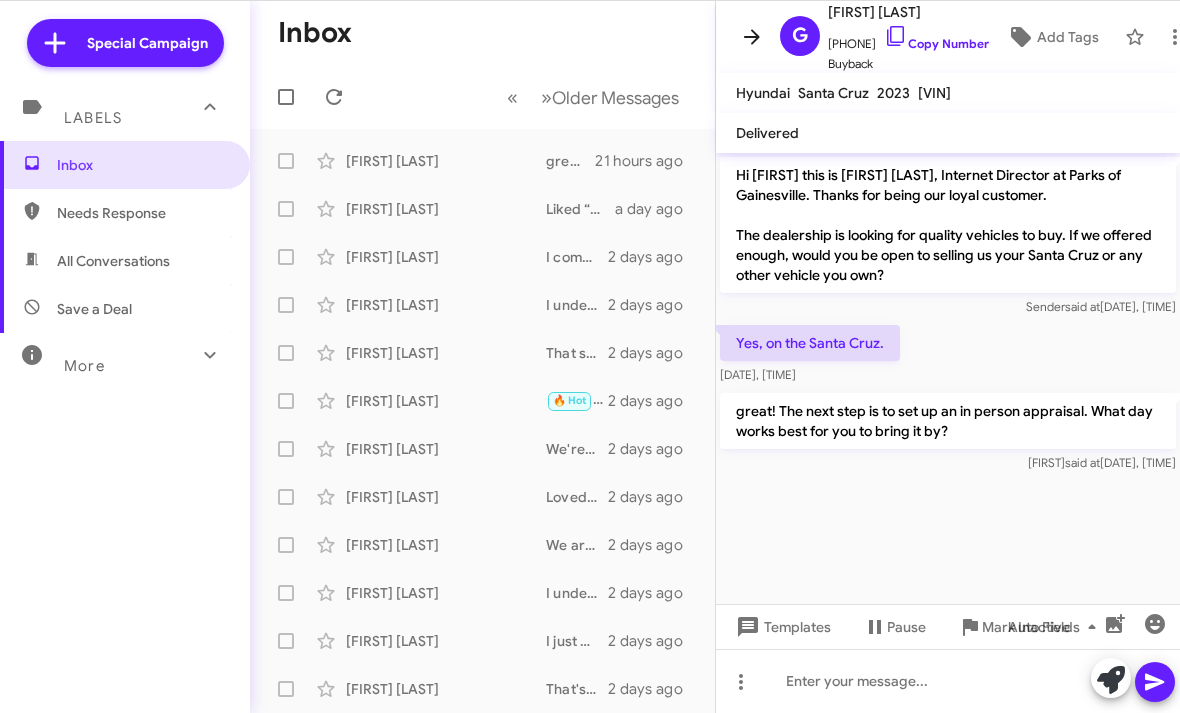 click 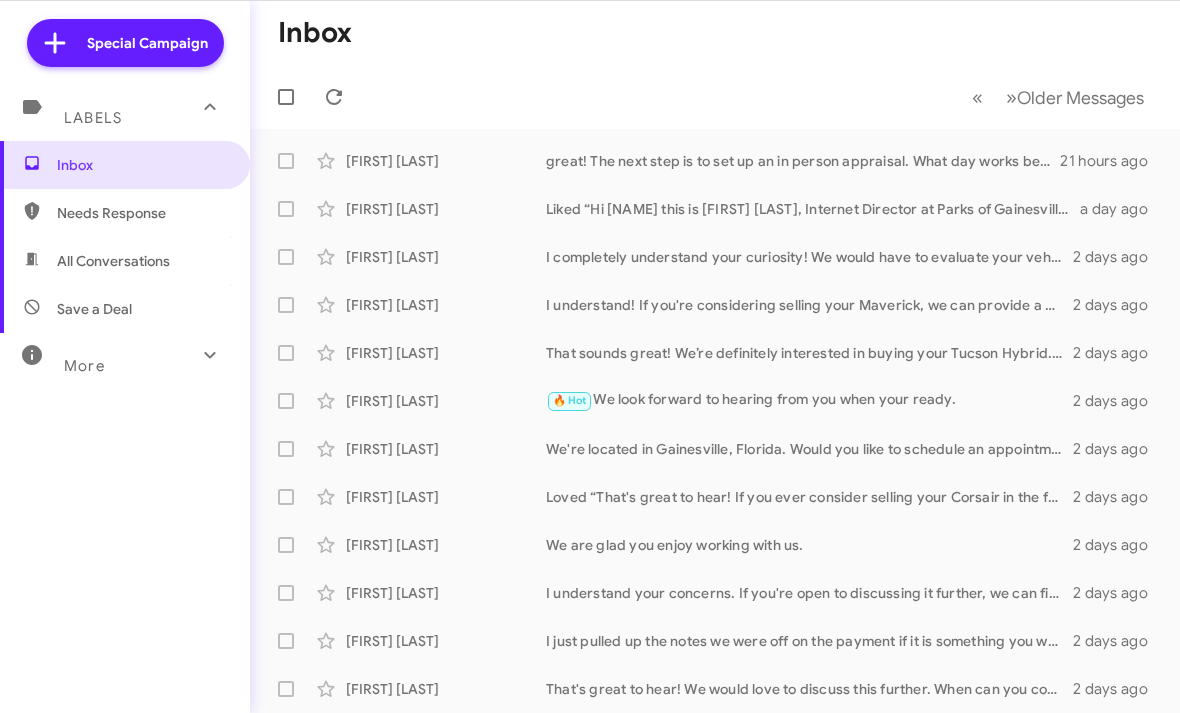 scroll, scrollTop: 0, scrollLeft: 0, axis: both 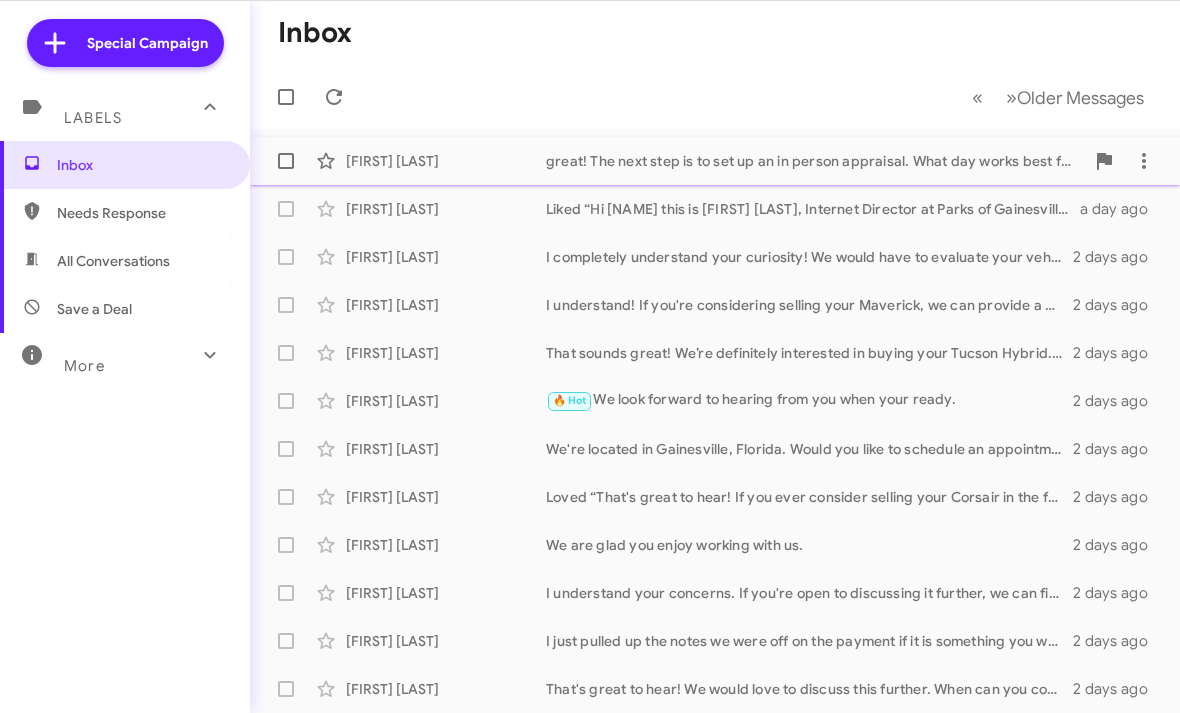 click on "great! The next step is to set up an in person appraisal. What day works best for you to bring it by?" 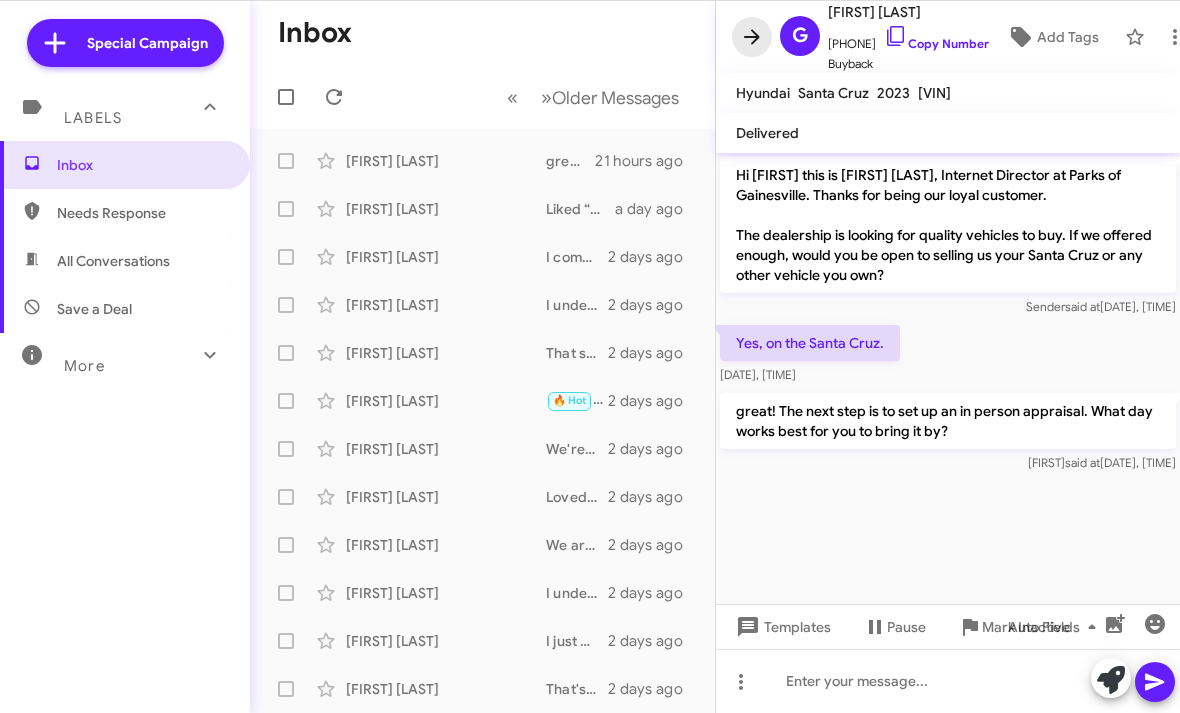 click 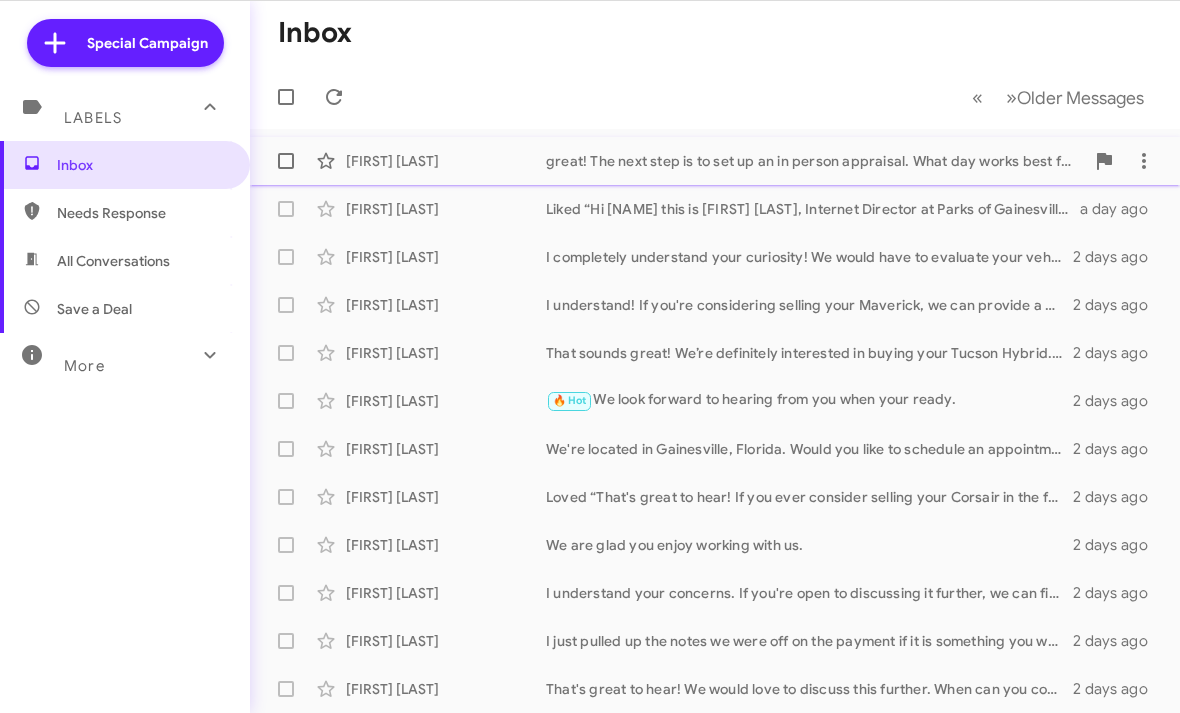 scroll, scrollTop: 0, scrollLeft: 0, axis: both 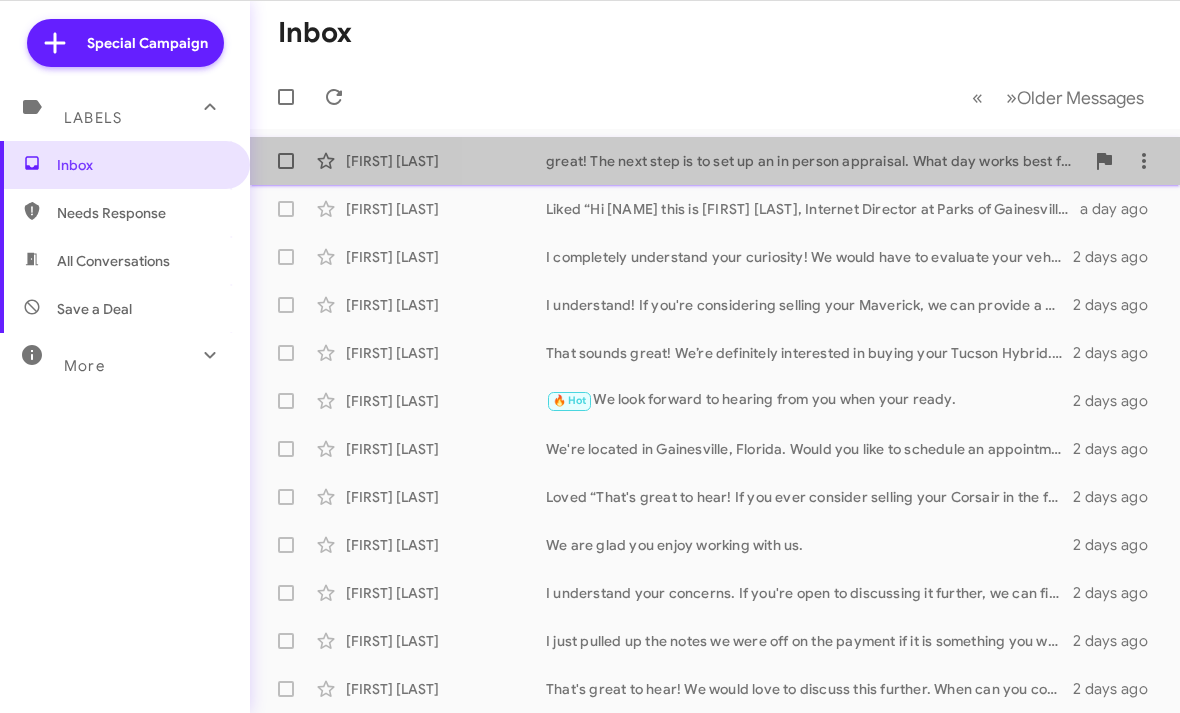 click on "great! The next step is to set up an in person appraisal. What day works best for you to bring it by?" 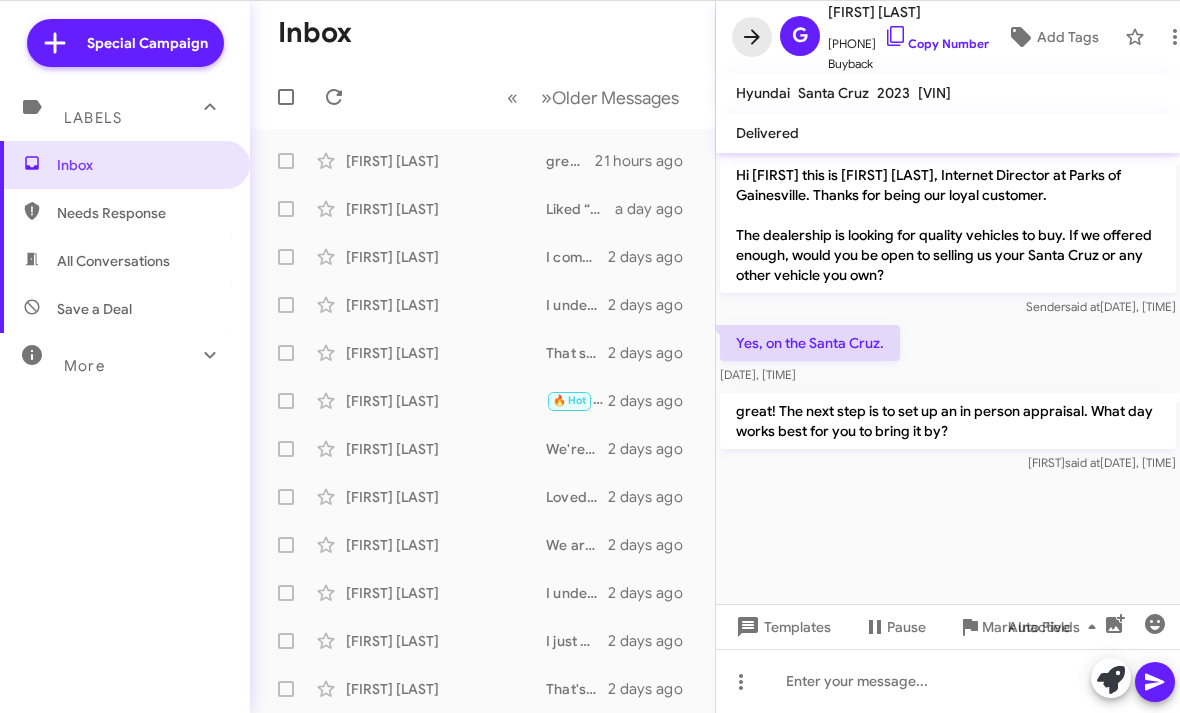 click 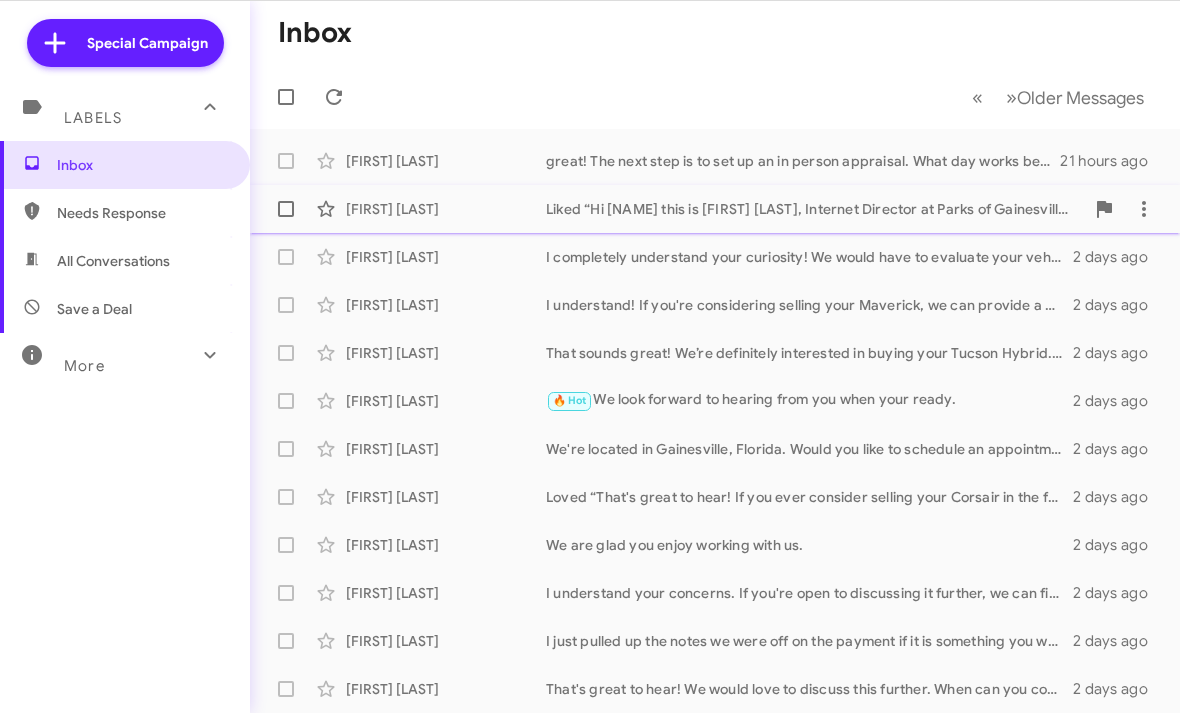 click on "Liked “Hi [NAME] this is  [FIRST] [LAST], Internet Director at Parks of Gainesville. Just wanted to follow up and make sure your visit to the dealership was satisfactory. Did everything go to your liking?”" 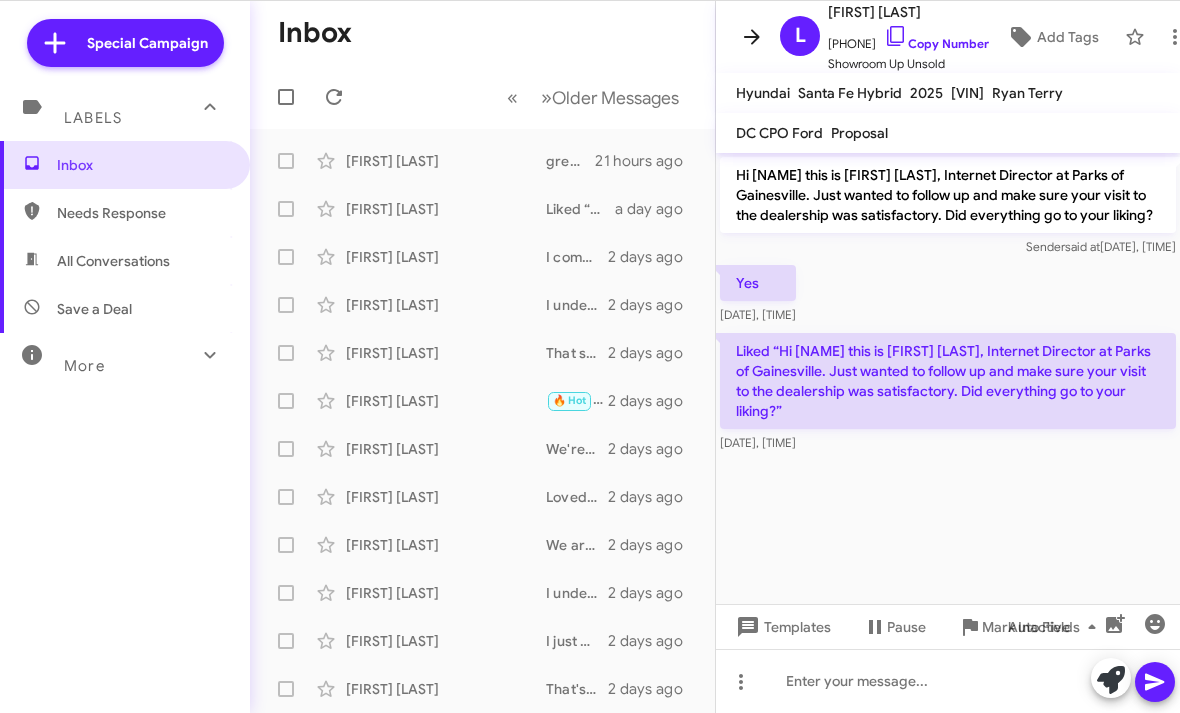 click 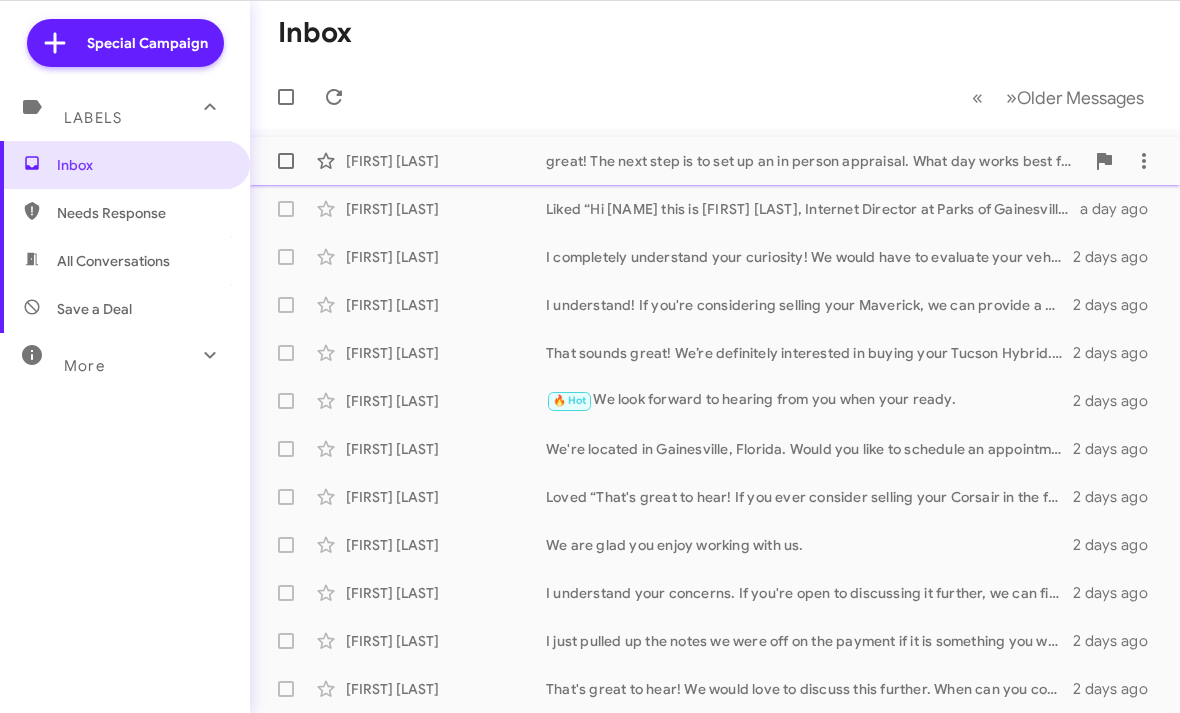 click on "great! The next step is to set up an in person appraisal. What day works best for you to bring it by?" 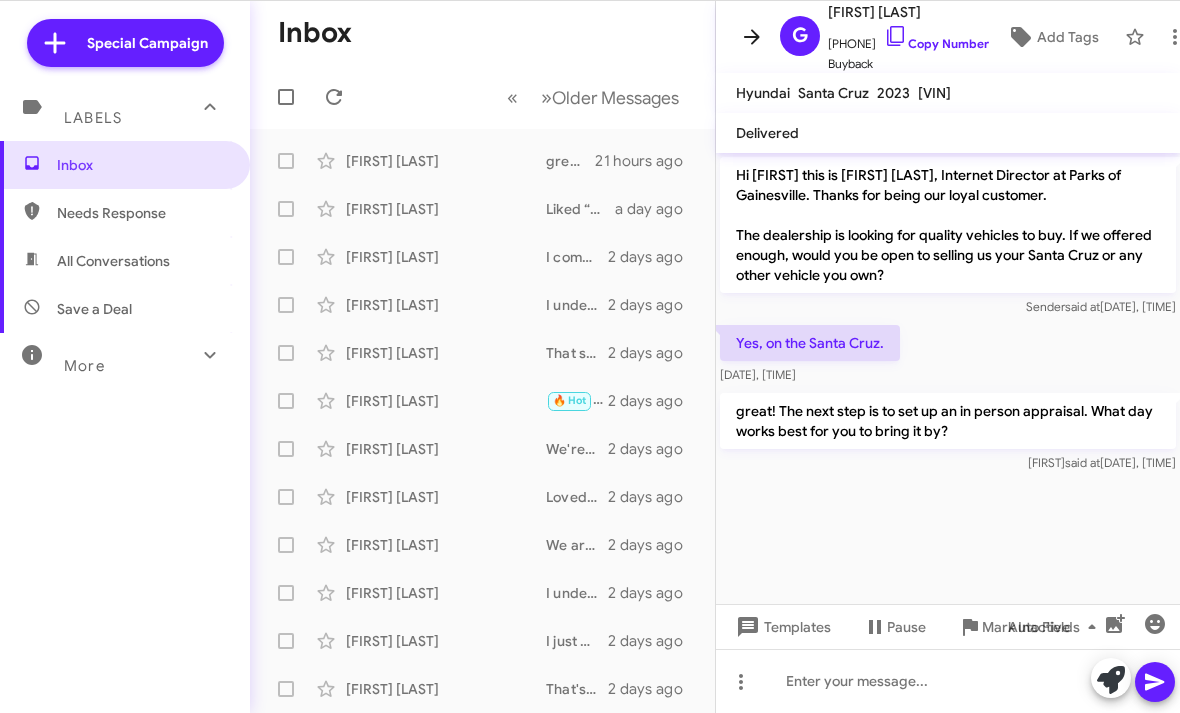 click 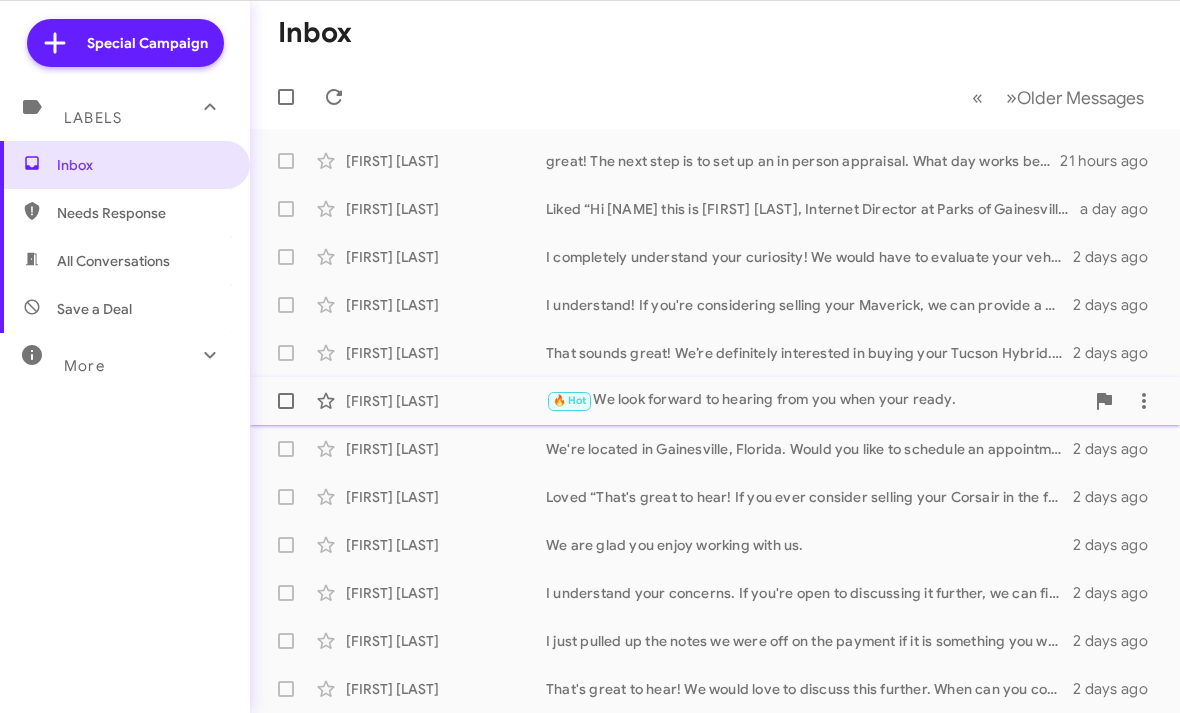 click on "🔥 Hot   We look forward to hearing from you when your ready." 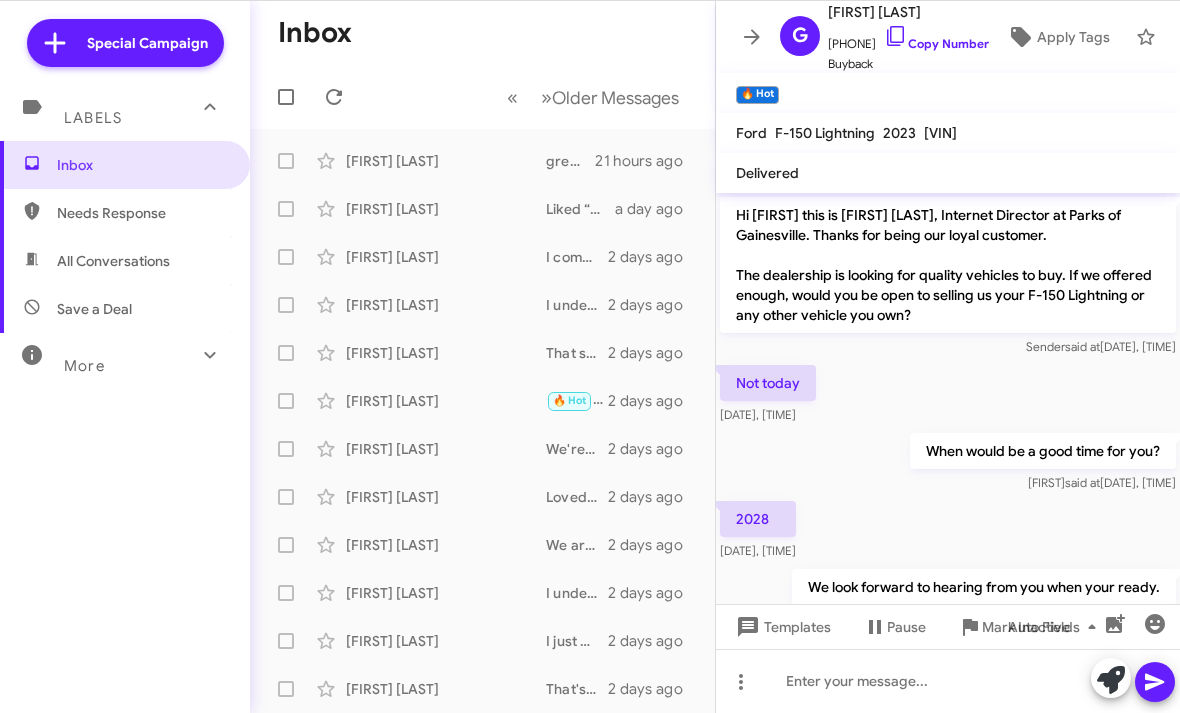 scroll, scrollTop: 0, scrollLeft: 0, axis: both 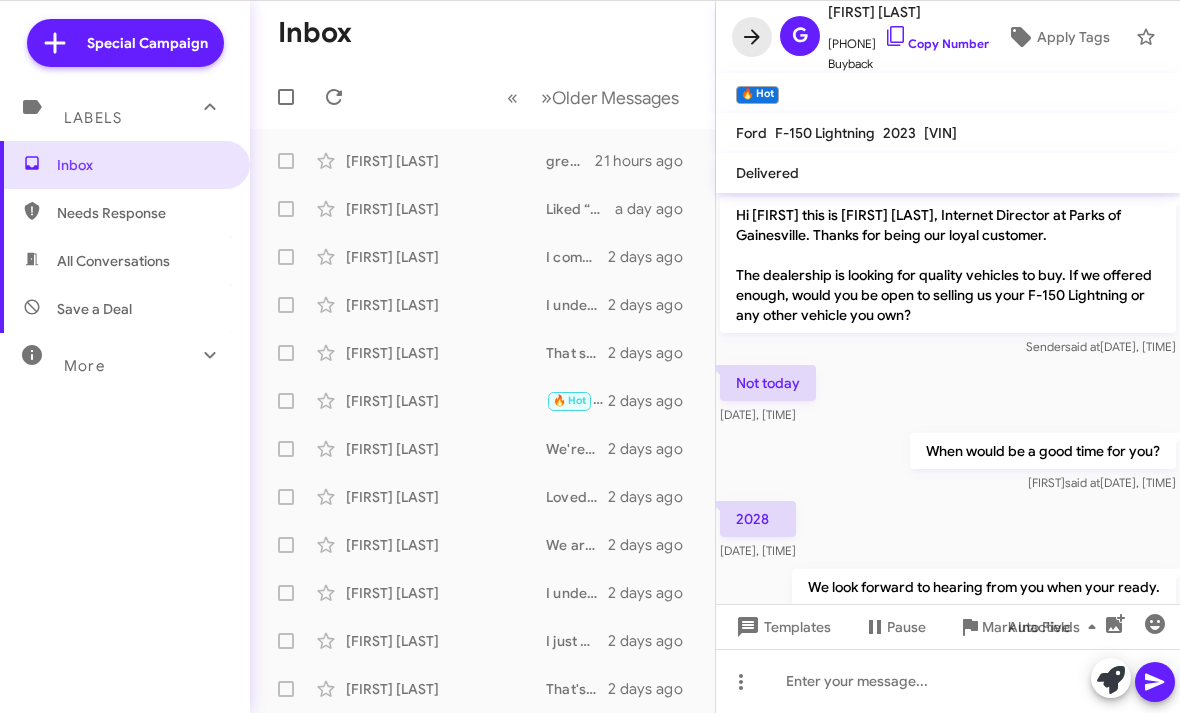 click 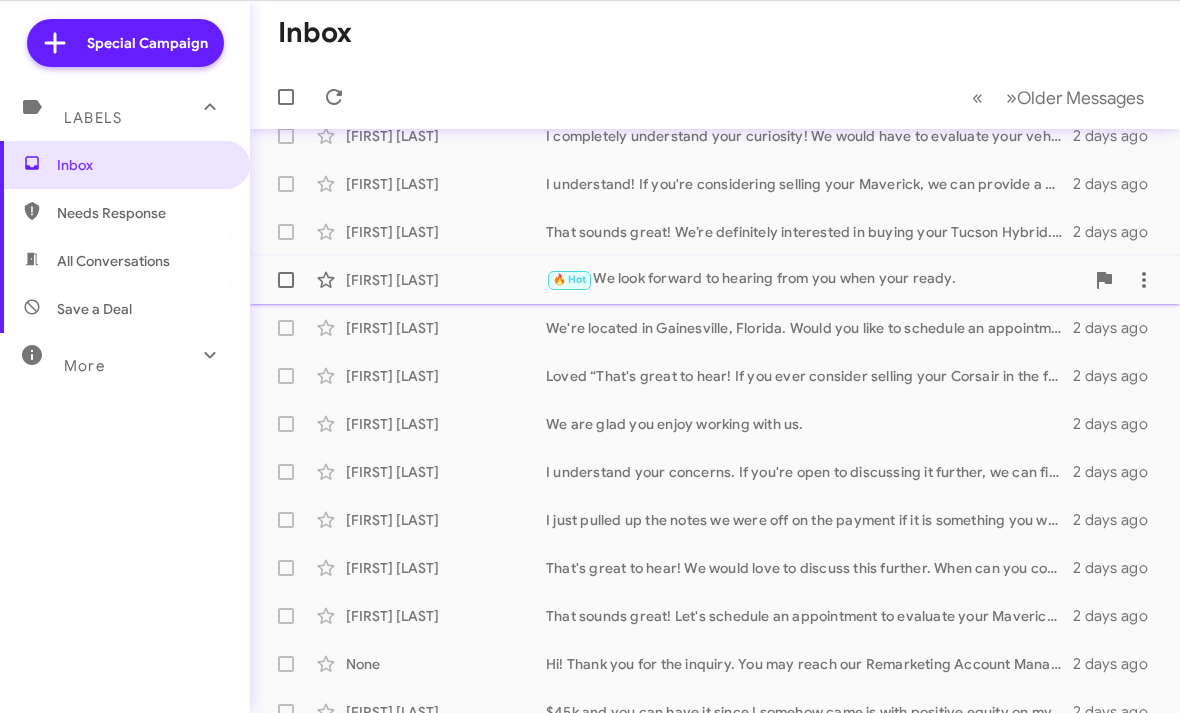 scroll, scrollTop: 121, scrollLeft: 0, axis: vertical 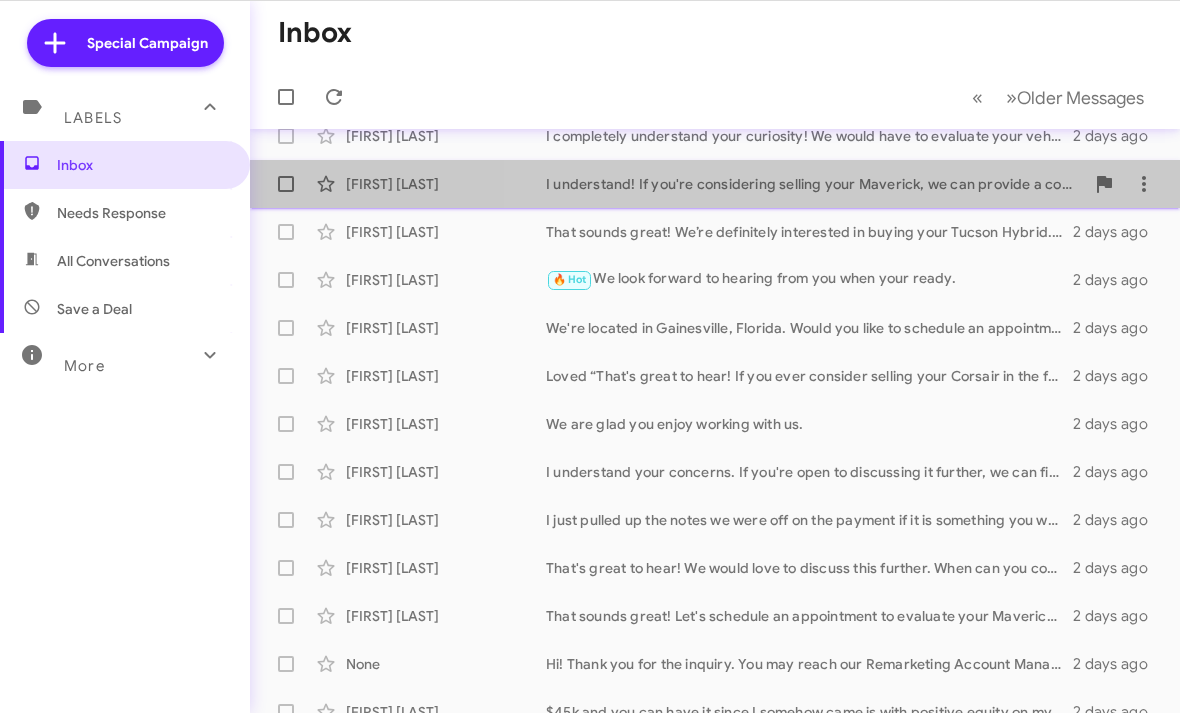 click on "I understand! If you're considering selling your Maverick, we can provide a competitive offer. Would you like to schedule an appointment to discuss this further?" 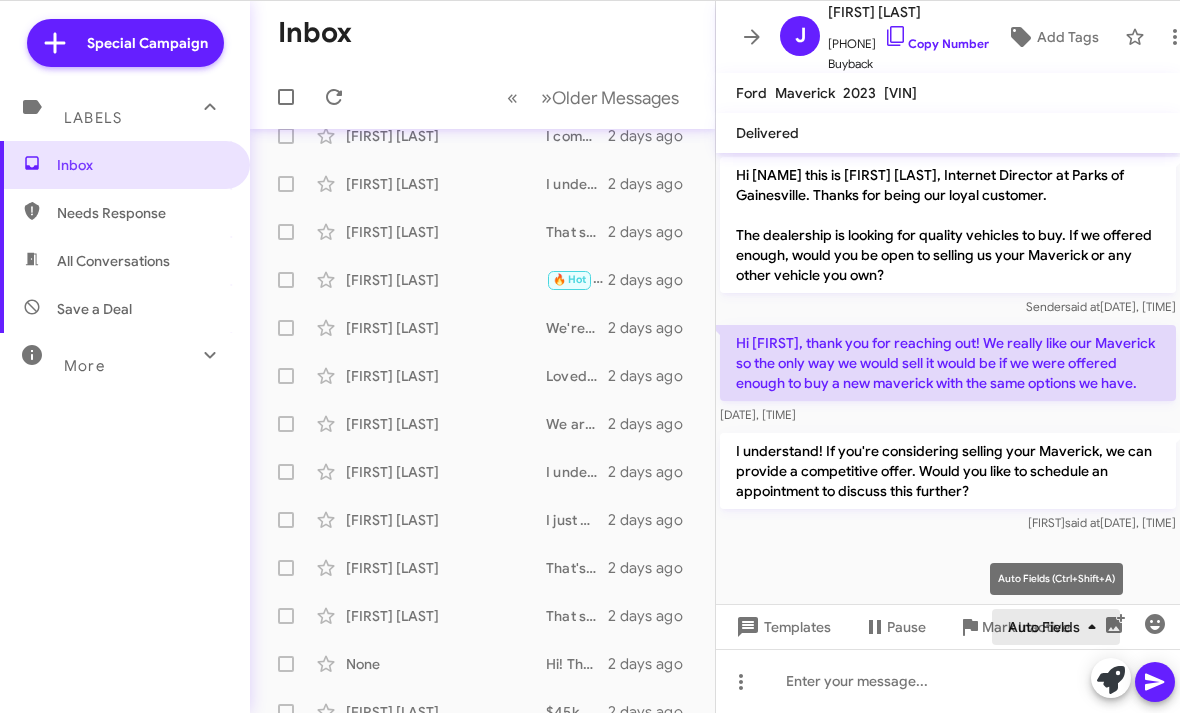click 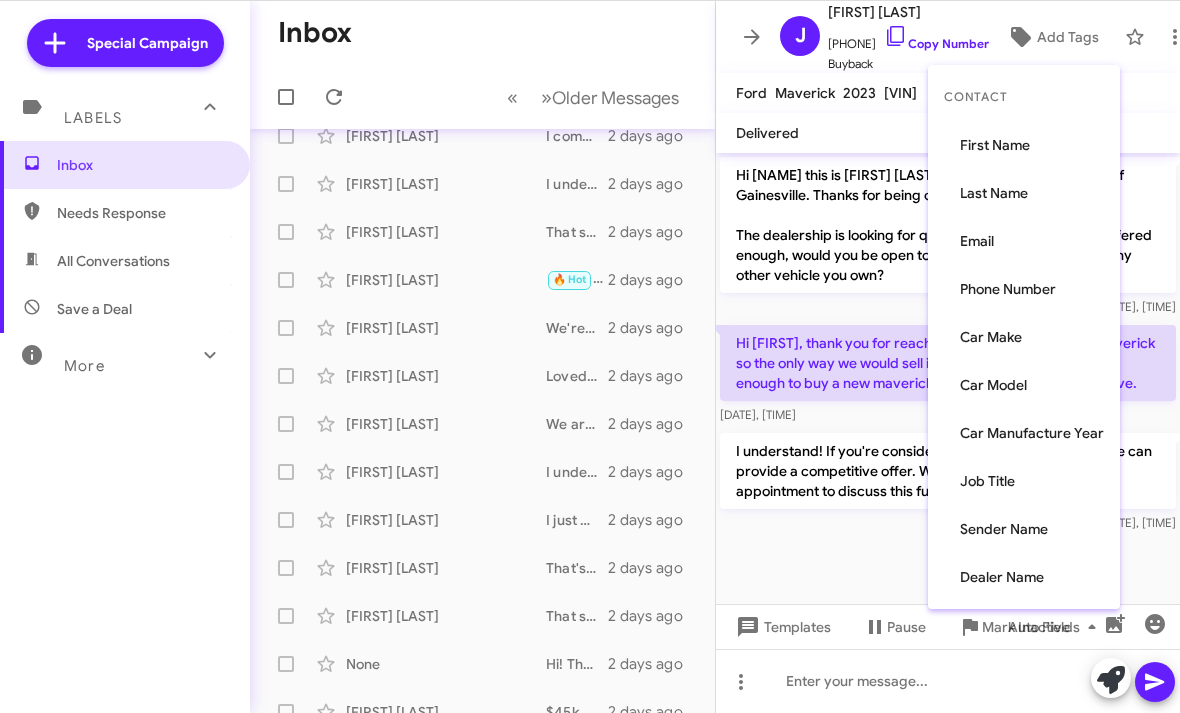 click at bounding box center (590, 356) 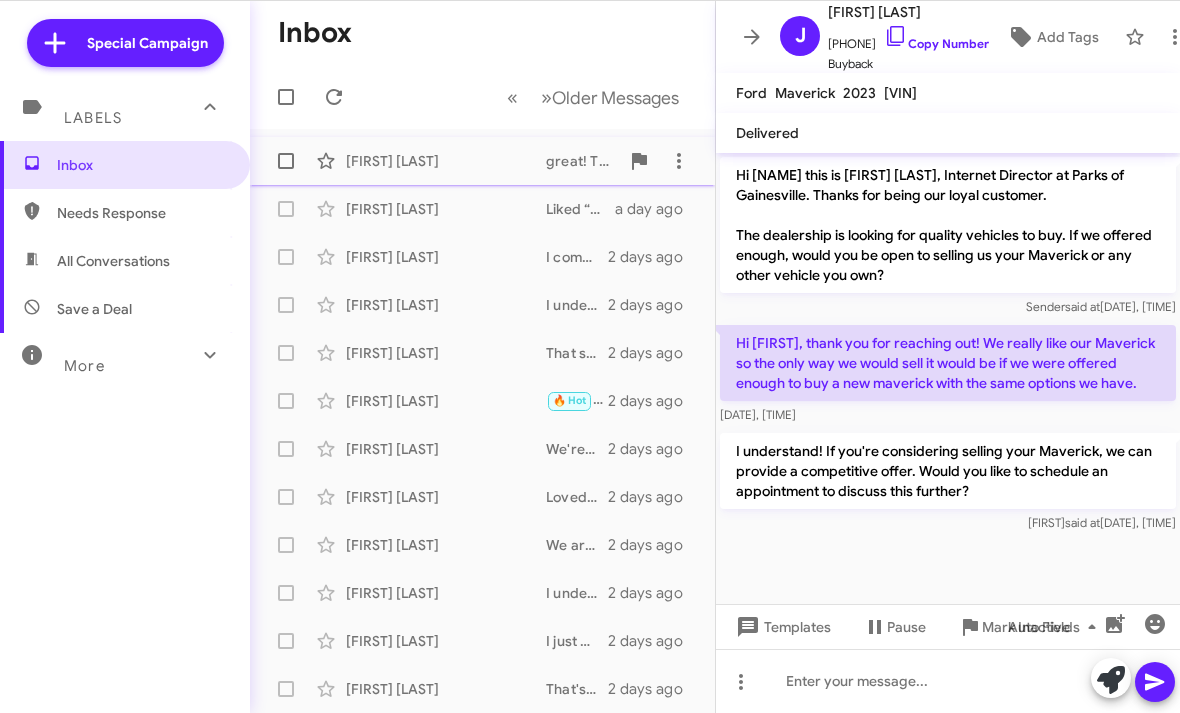 scroll, scrollTop: 0, scrollLeft: 0, axis: both 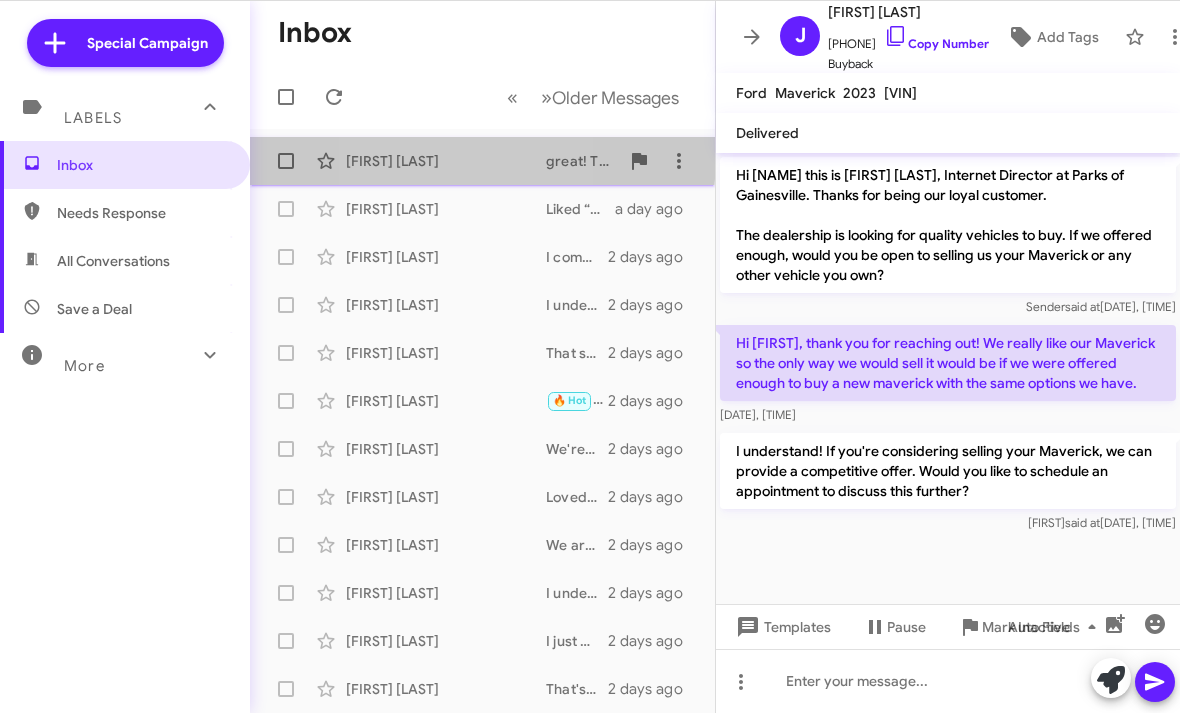 click on "[FIRST] [LAST]" 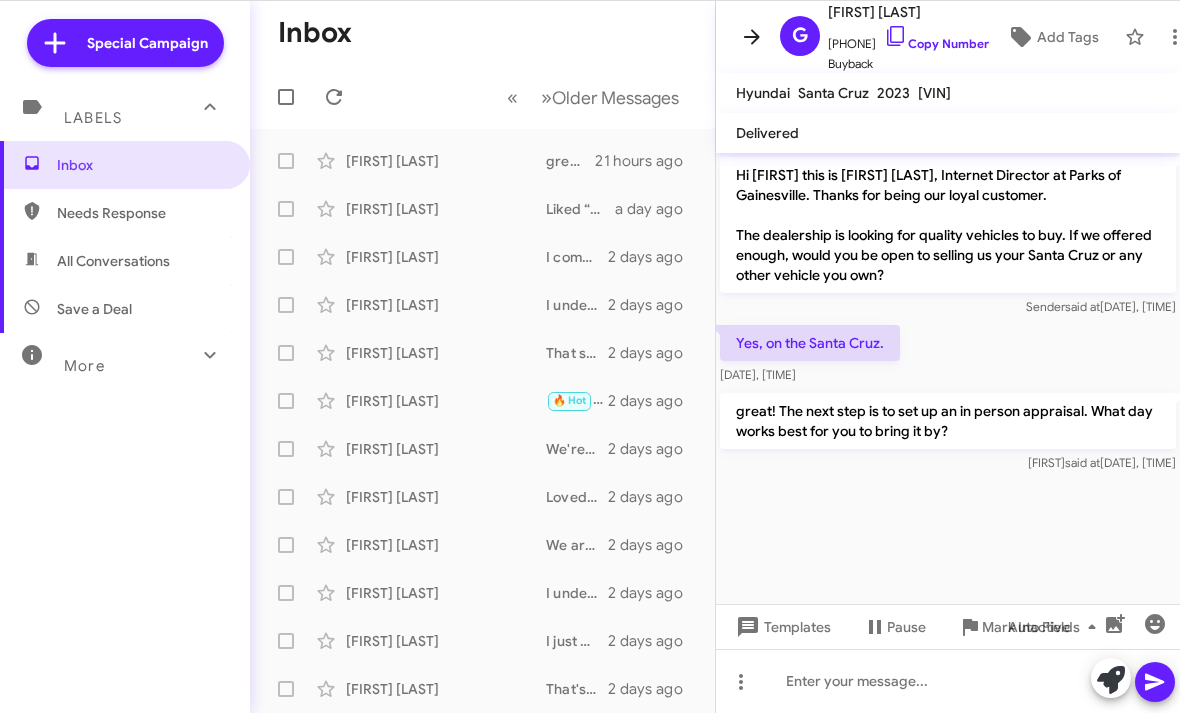 click 